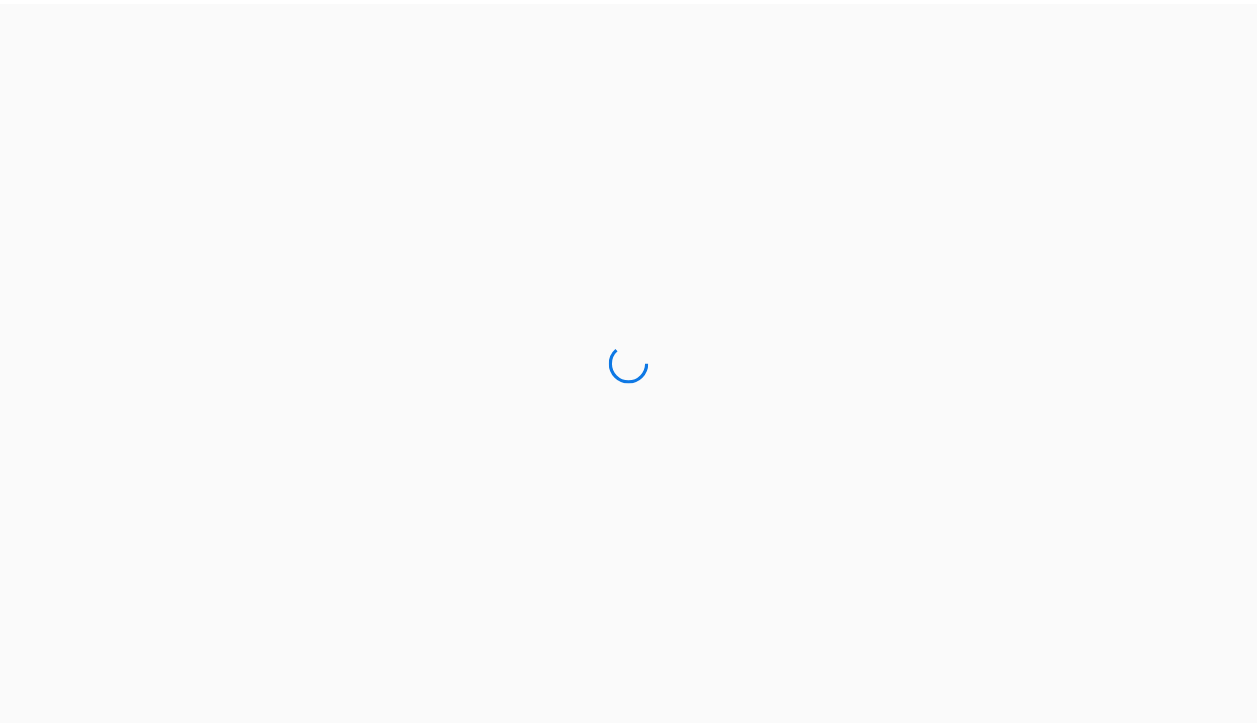 scroll, scrollTop: 0, scrollLeft: 0, axis: both 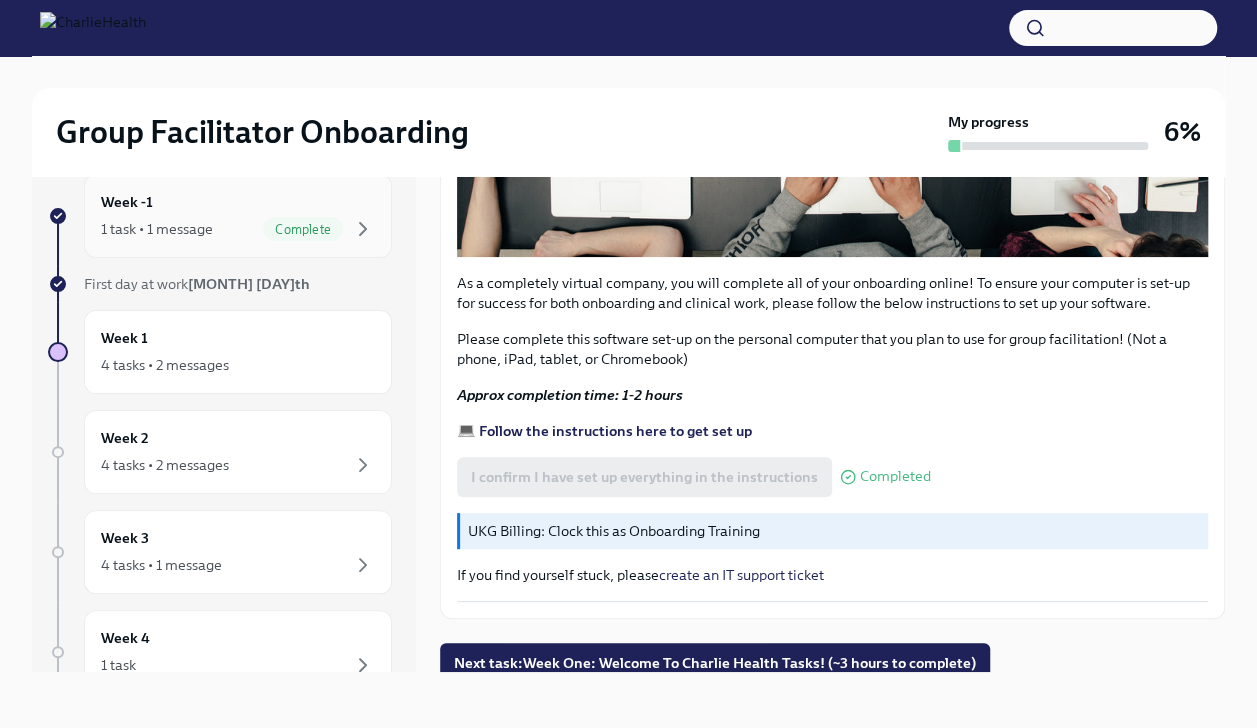 click on "Week -1 1 task • 1 message Complete" at bounding box center [238, 216] 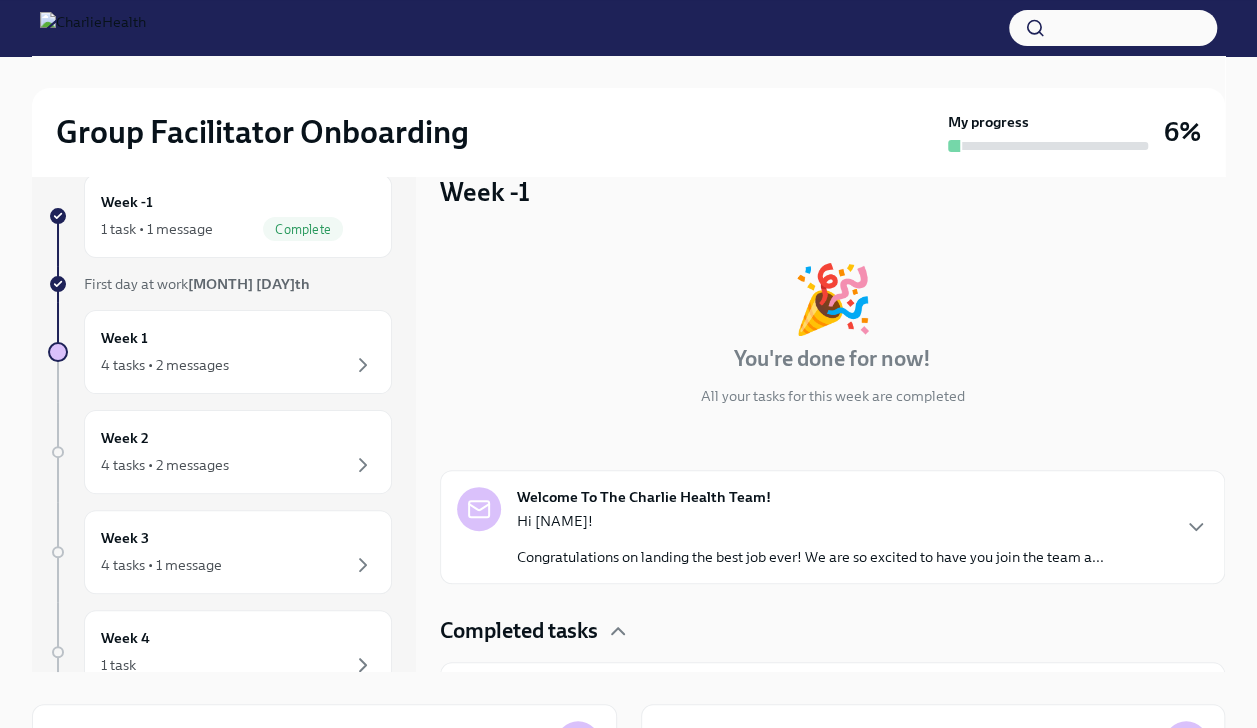 scroll, scrollTop: 54, scrollLeft: 0, axis: vertical 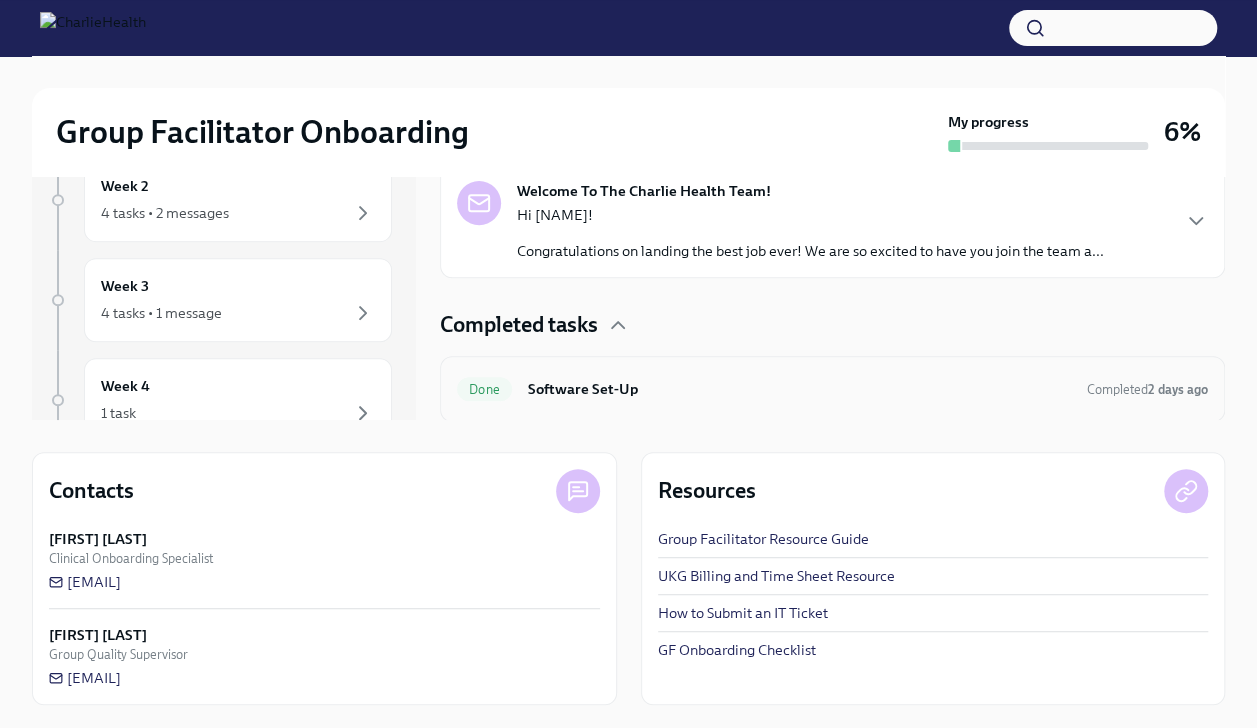 click on "Done Software Set-Up Completed  2 days ago" at bounding box center [832, 389] 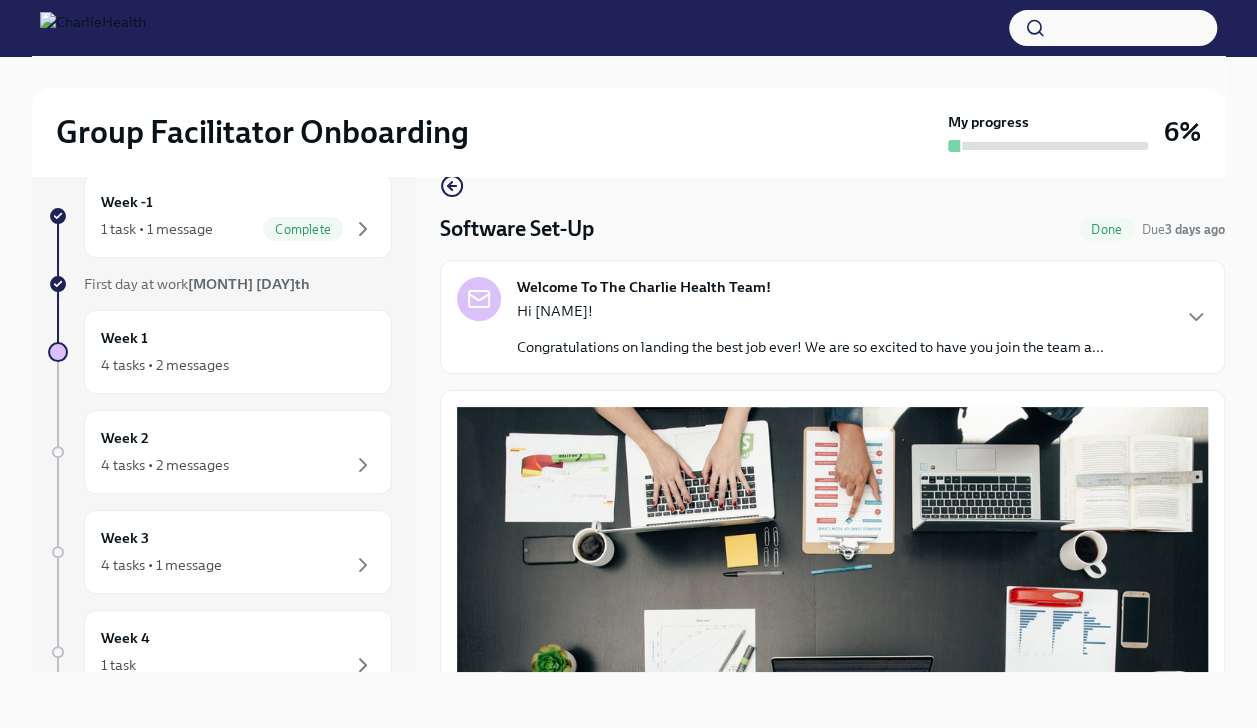 scroll, scrollTop: 34, scrollLeft: 0, axis: vertical 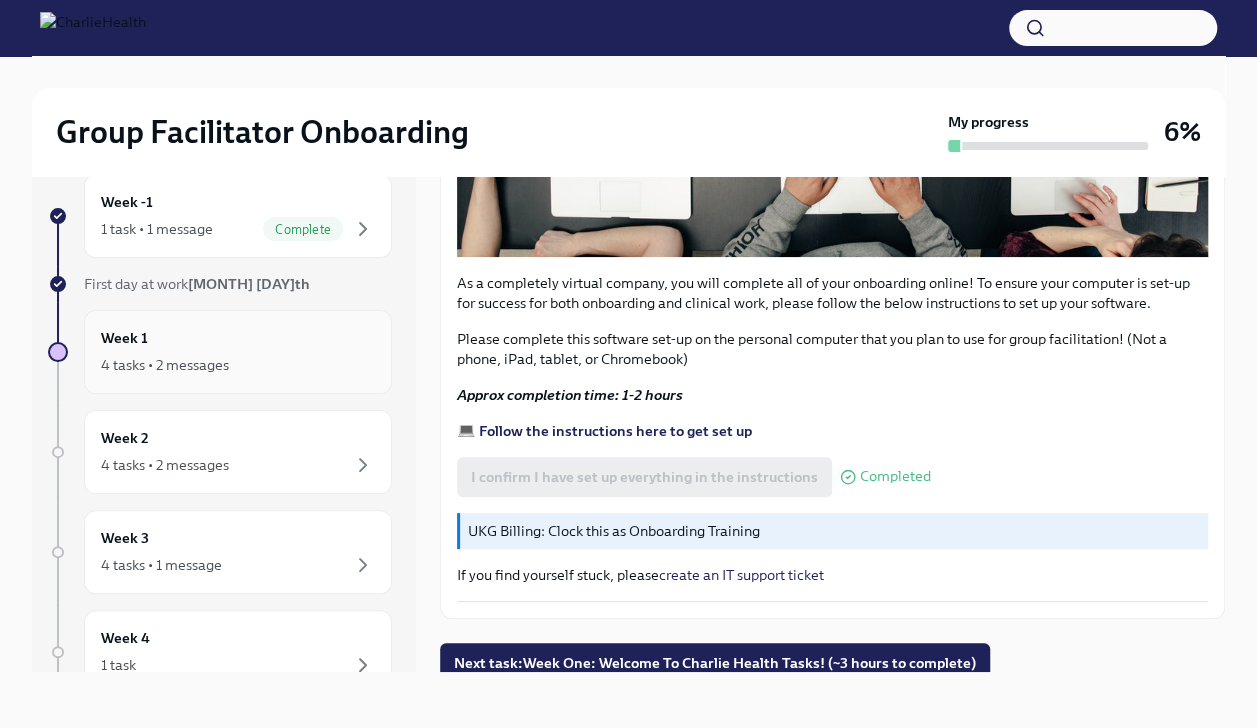 click on "4 tasks • 2 messages" at bounding box center (165, 365) 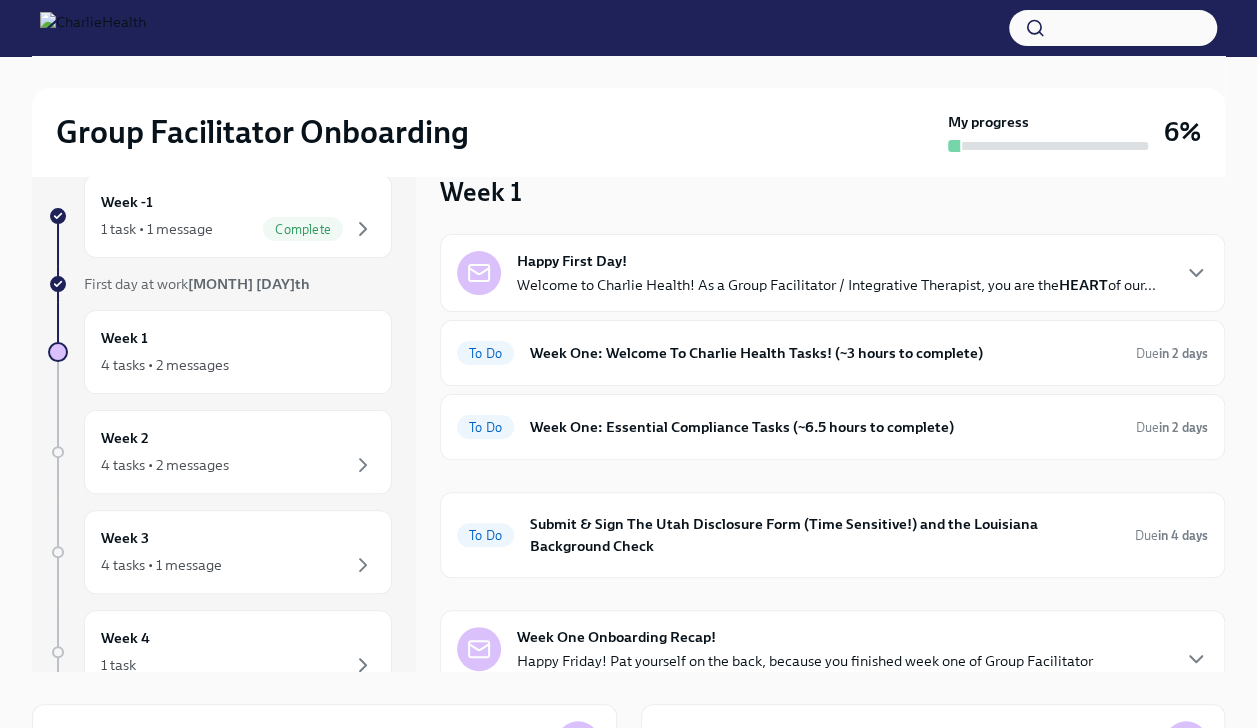 scroll, scrollTop: 0, scrollLeft: 0, axis: both 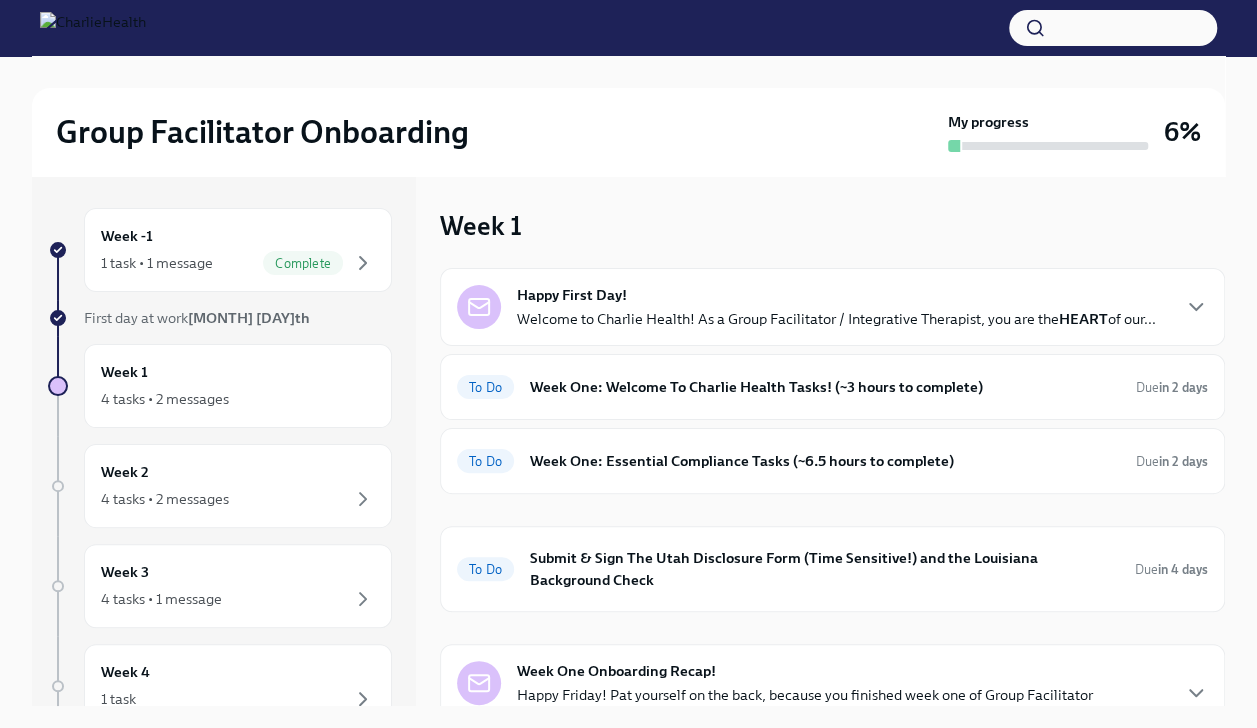 click on "Week One: Welcome To Charlie Health Tasks! (~3 hours to complete)" at bounding box center [825, 387] 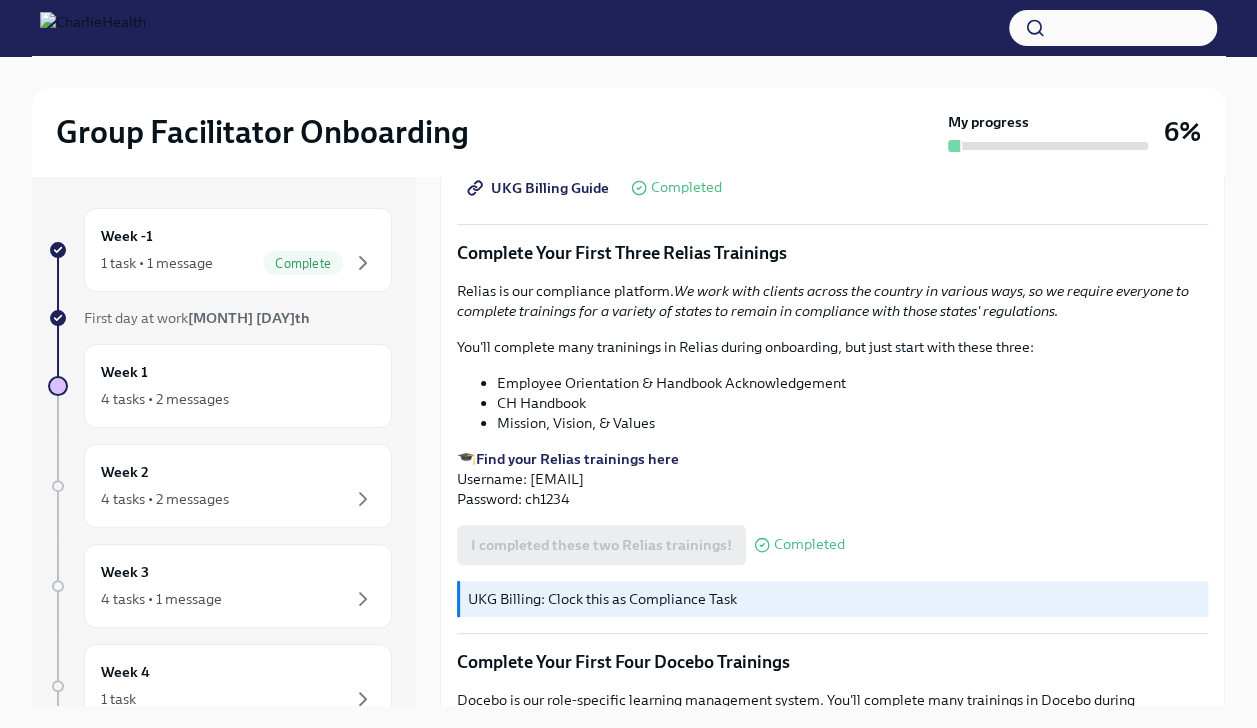 scroll, scrollTop: 2578, scrollLeft: 0, axis: vertical 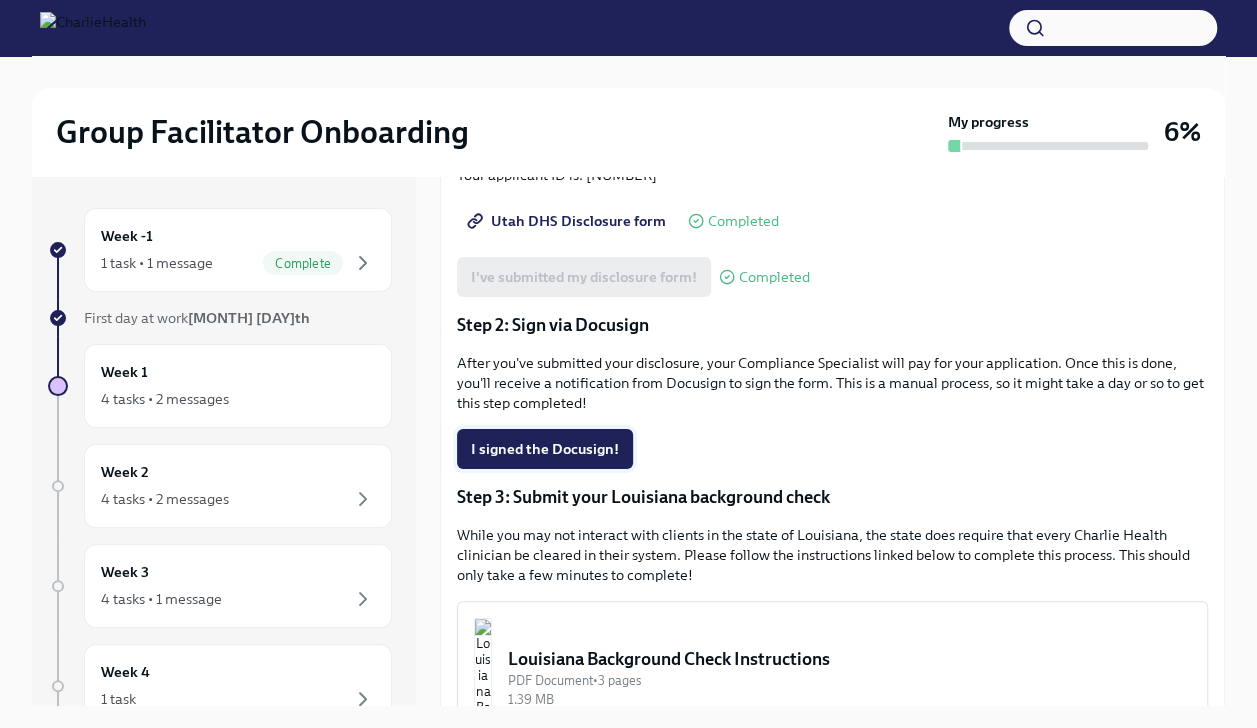click on "I signed the Docusign!" at bounding box center [545, 449] 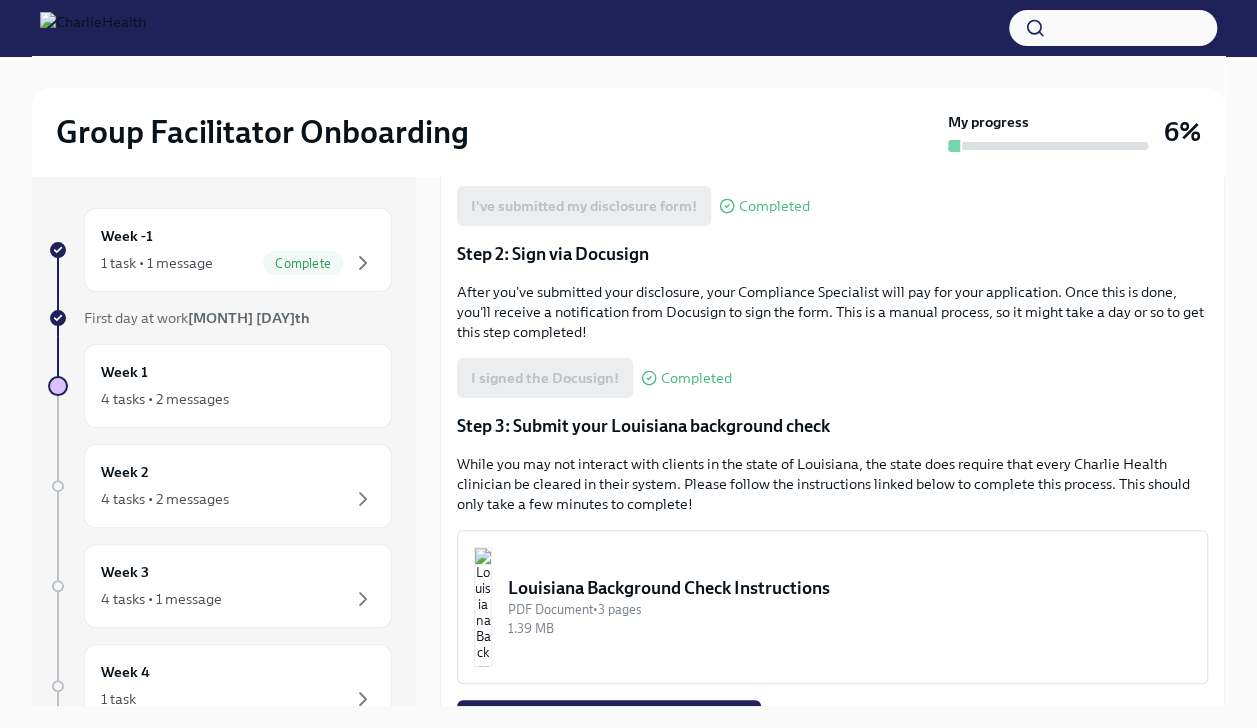 scroll, scrollTop: 514, scrollLeft: 0, axis: vertical 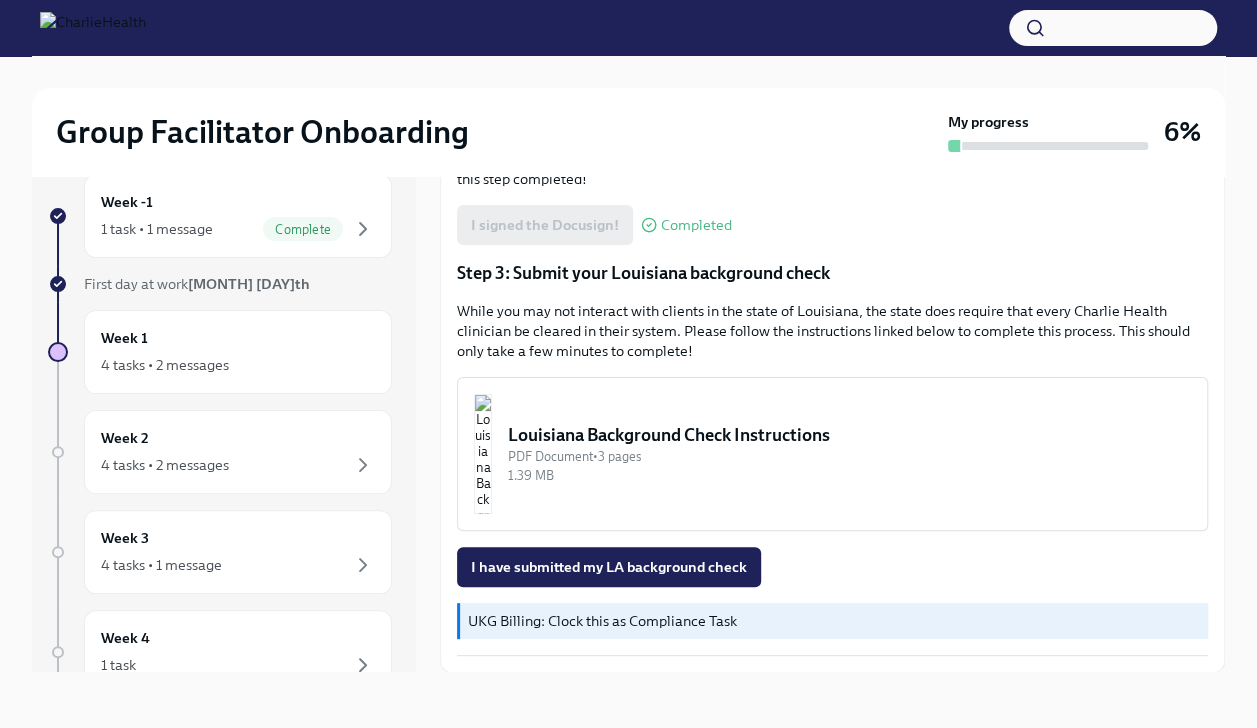 click on "Louisiana Background Check Instructions" at bounding box center (849, 435) 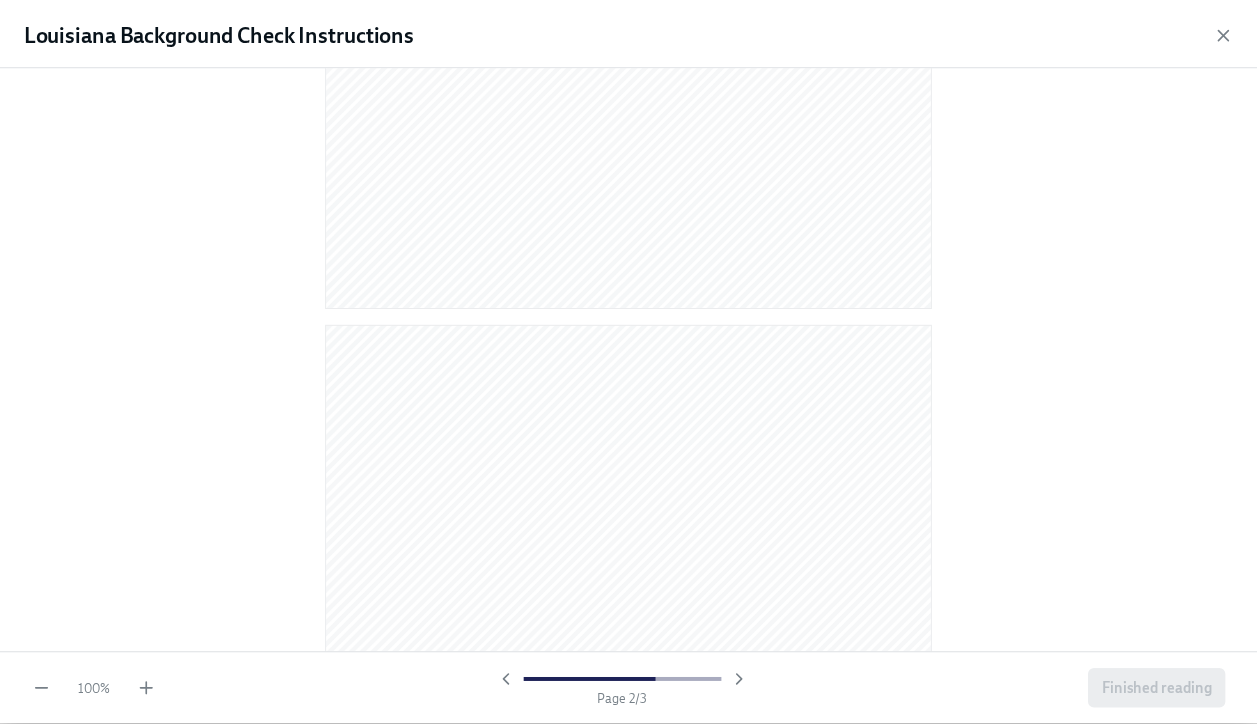 scroll, scrollTop: 1436, scrollLeft: 0, axis: vertical 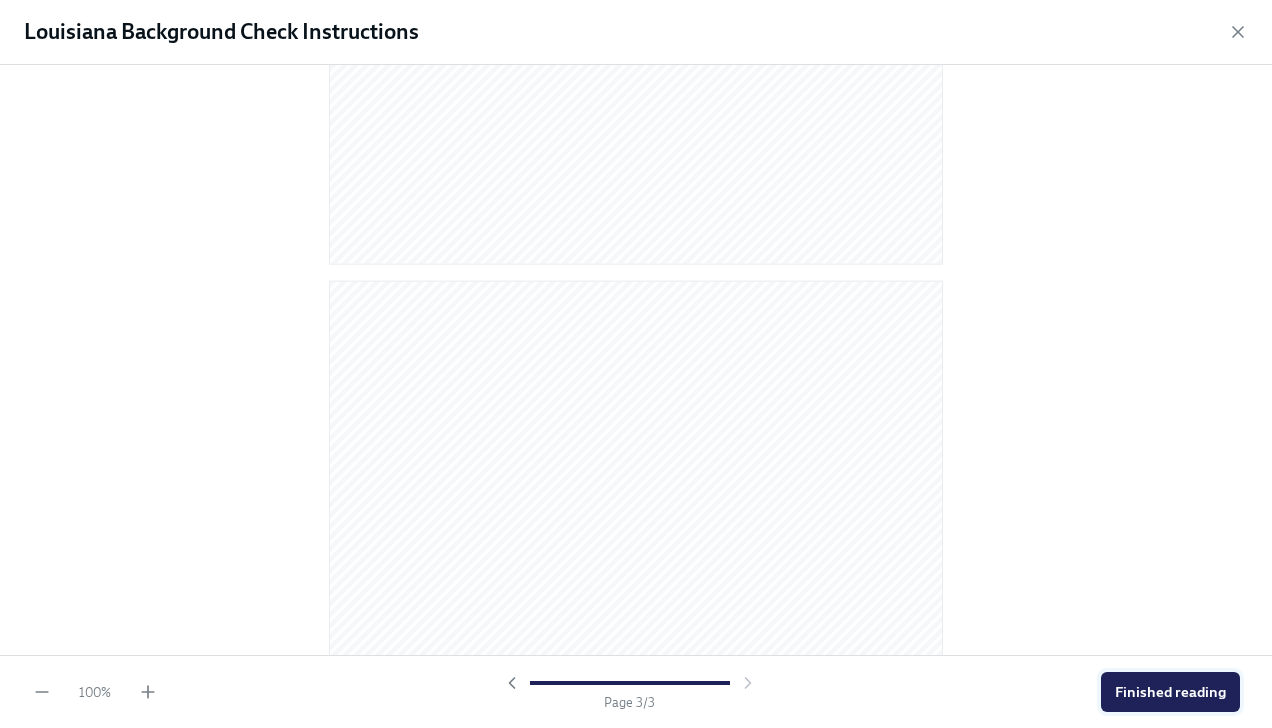 click on "Finished reading" at bounding box center [1170, 692] 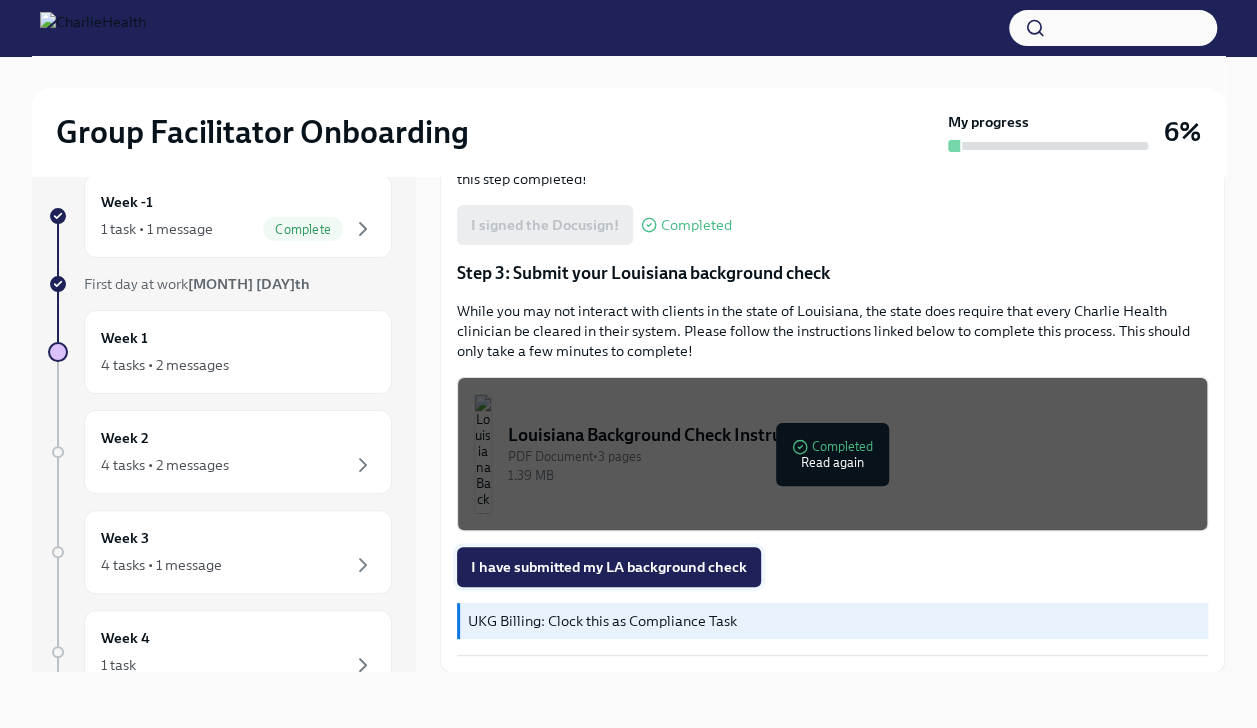 click on "I have submitted my LA background check" at bounding box center [609, 567] 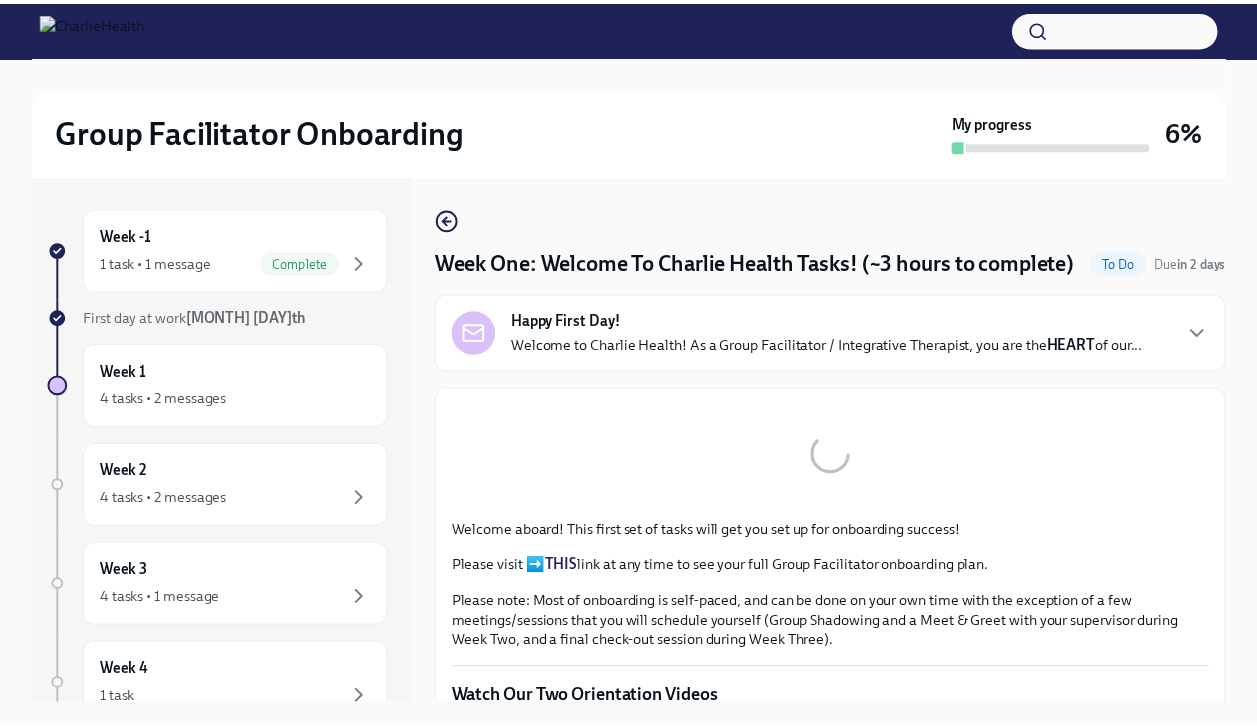 scroll, scrollTop: 0, scrollLeft: 0, axis: both 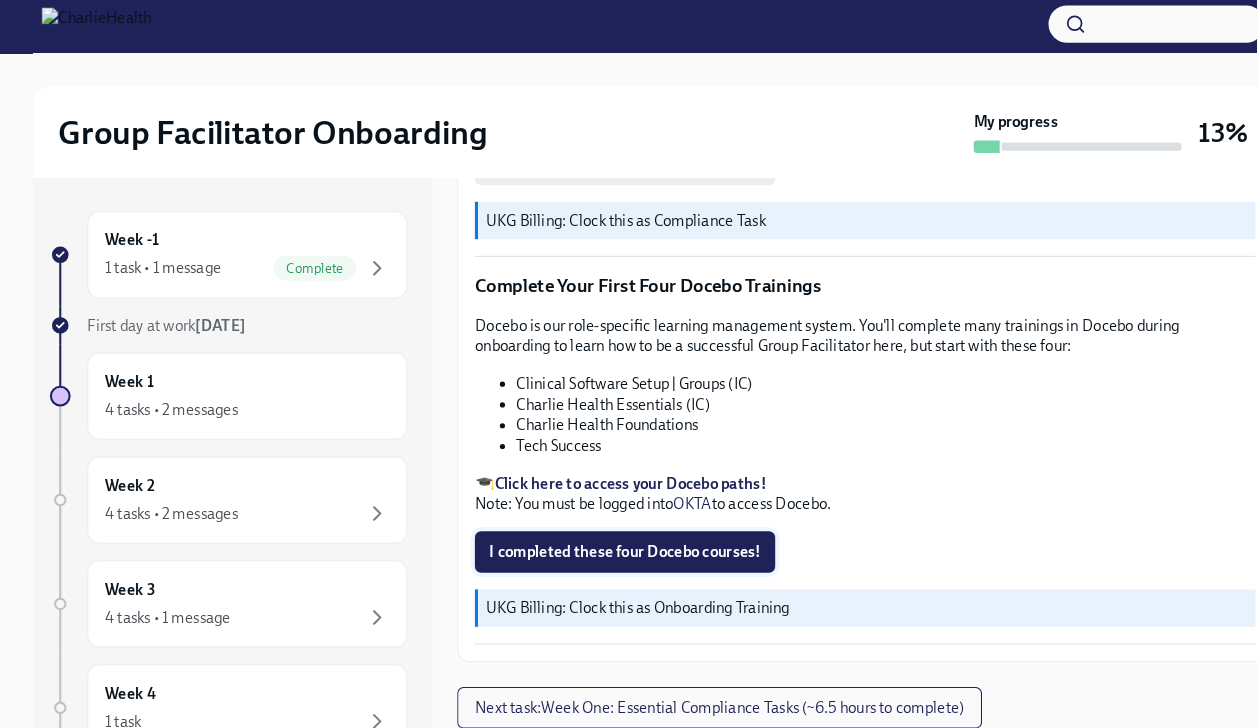 click on "I completed these four Docebo courses!" at bounding box center [601, 536] 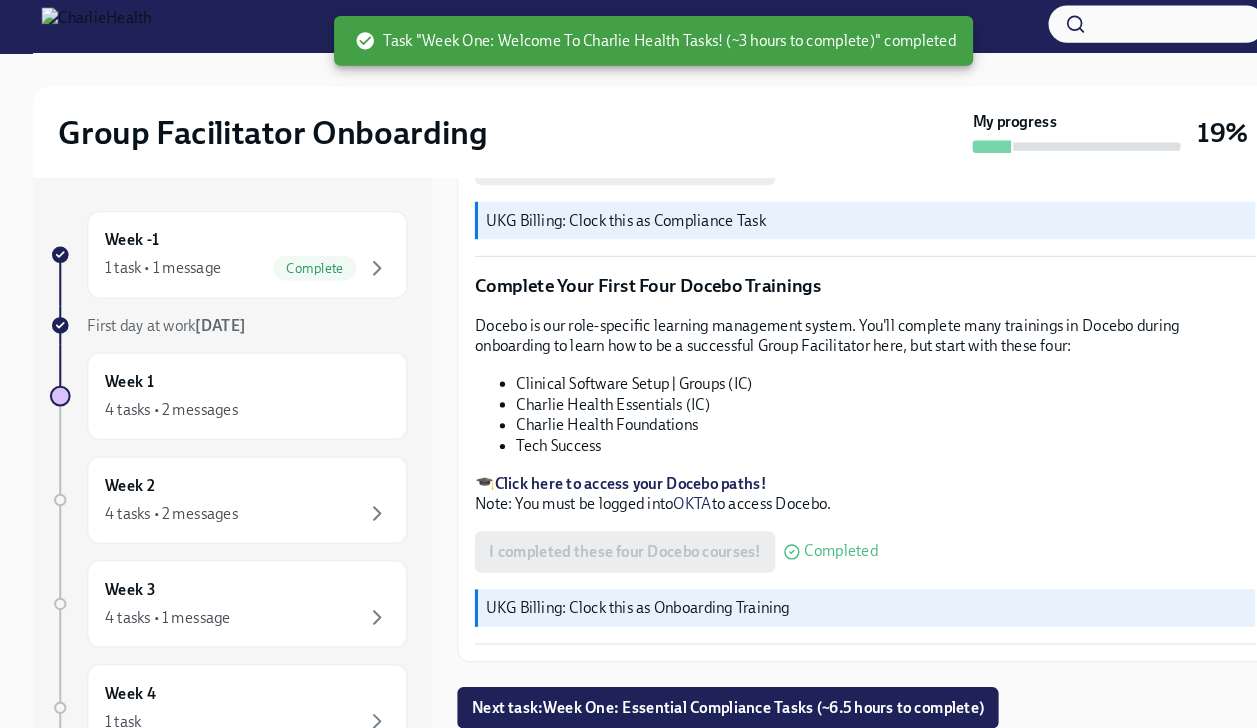scroll, scrollTop: 2579, scrollLeft: 0, axis: vertical 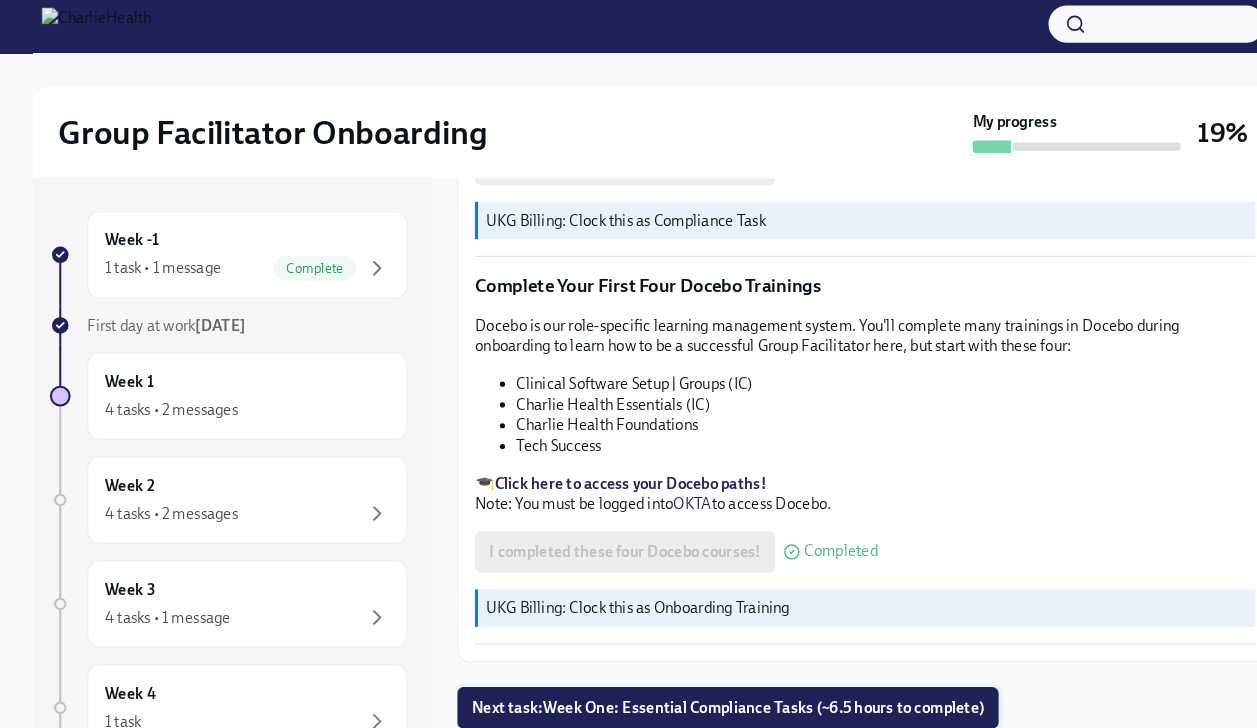 click on "Next task :  Week One: Essential Compliance Tasks (~6.5 hours to complete)" at bounding box center (700, 686) 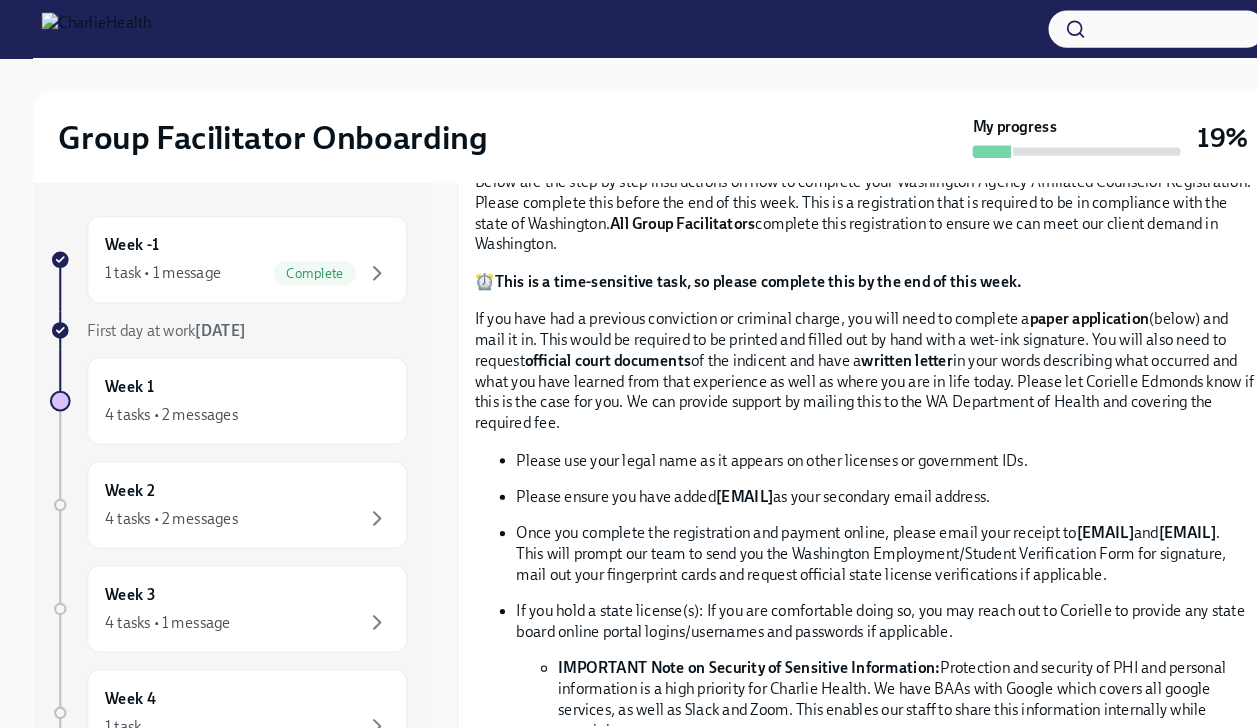 scroll, scrollTop: 886, scrollLeft: 0, axis: vertical 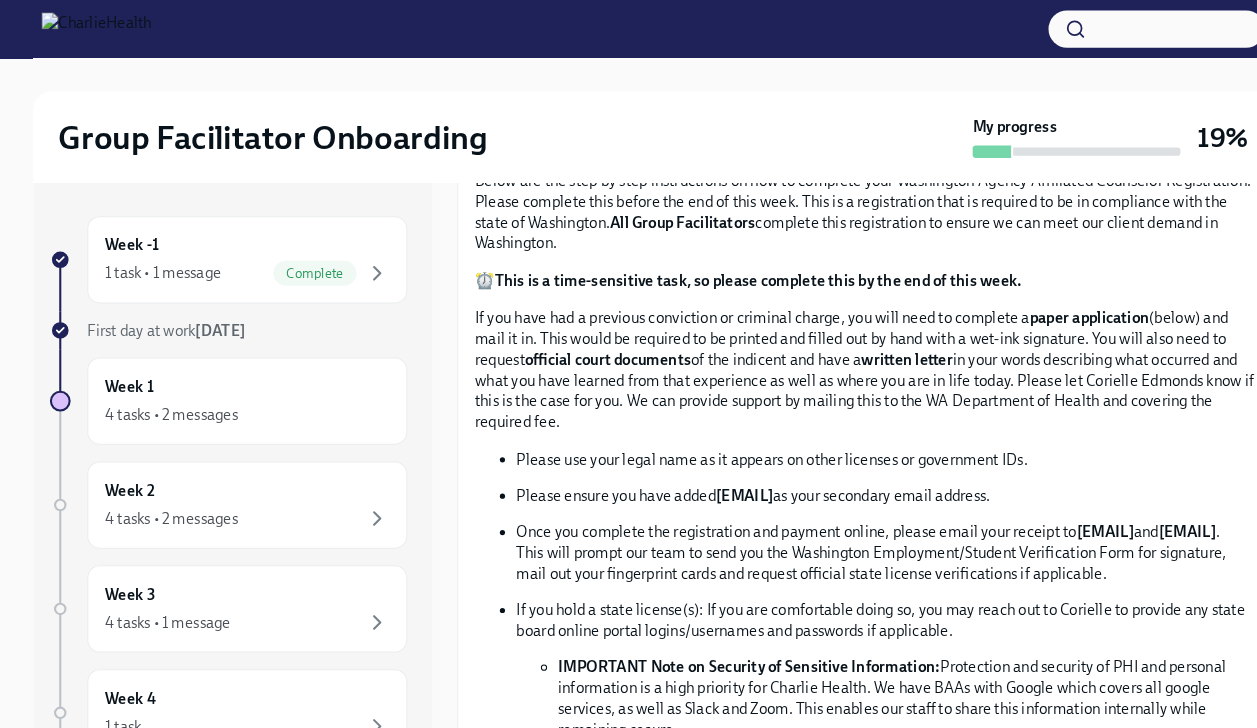 drag, startPoint x: 896, startPoint y: 507, endPoint x: 691, endPoint y: 503, distance: 205.03902 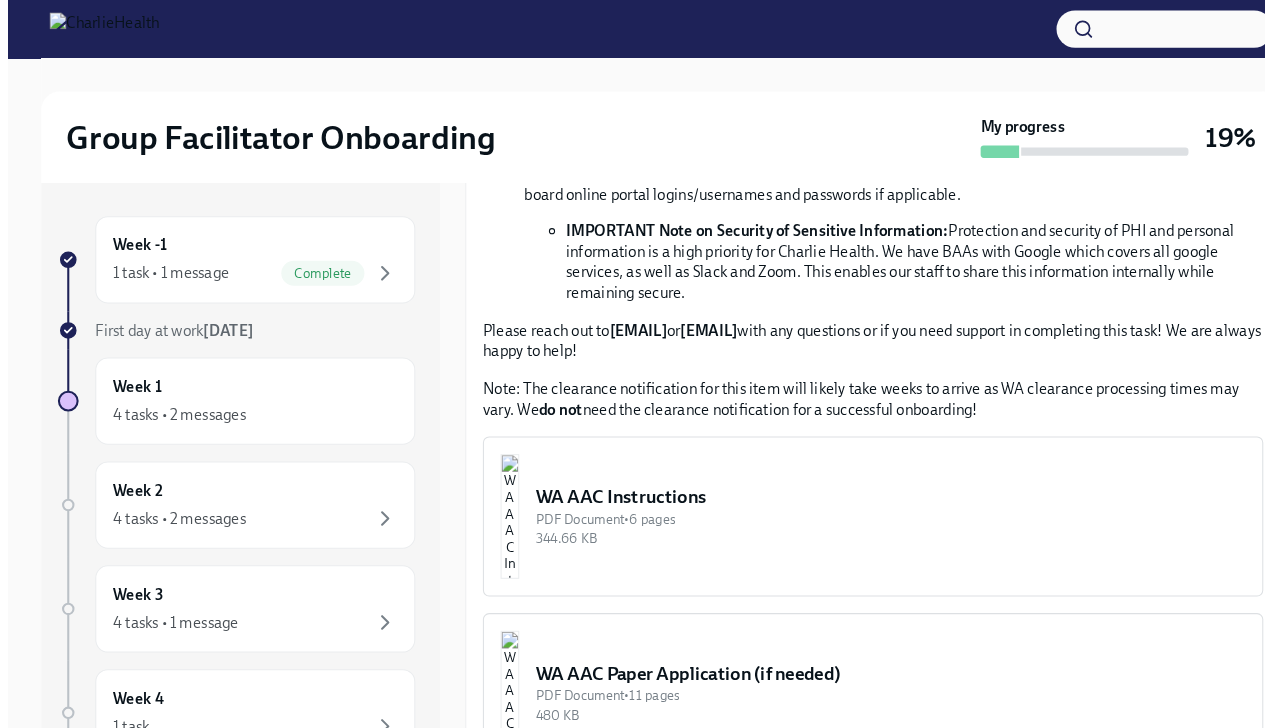 scroll, scrollTop: 1468, scrollLeft: 0, axis: vertical 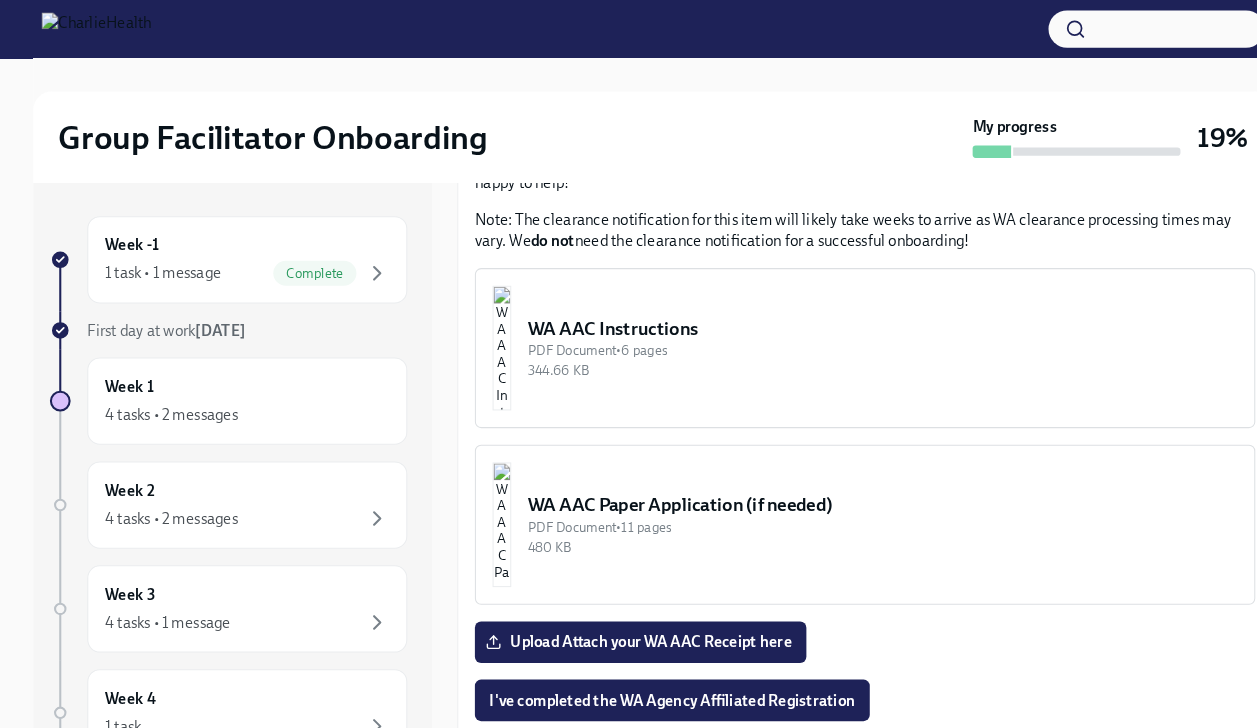 click on "WA AAC Instructions" at bounding box center [849, 316] 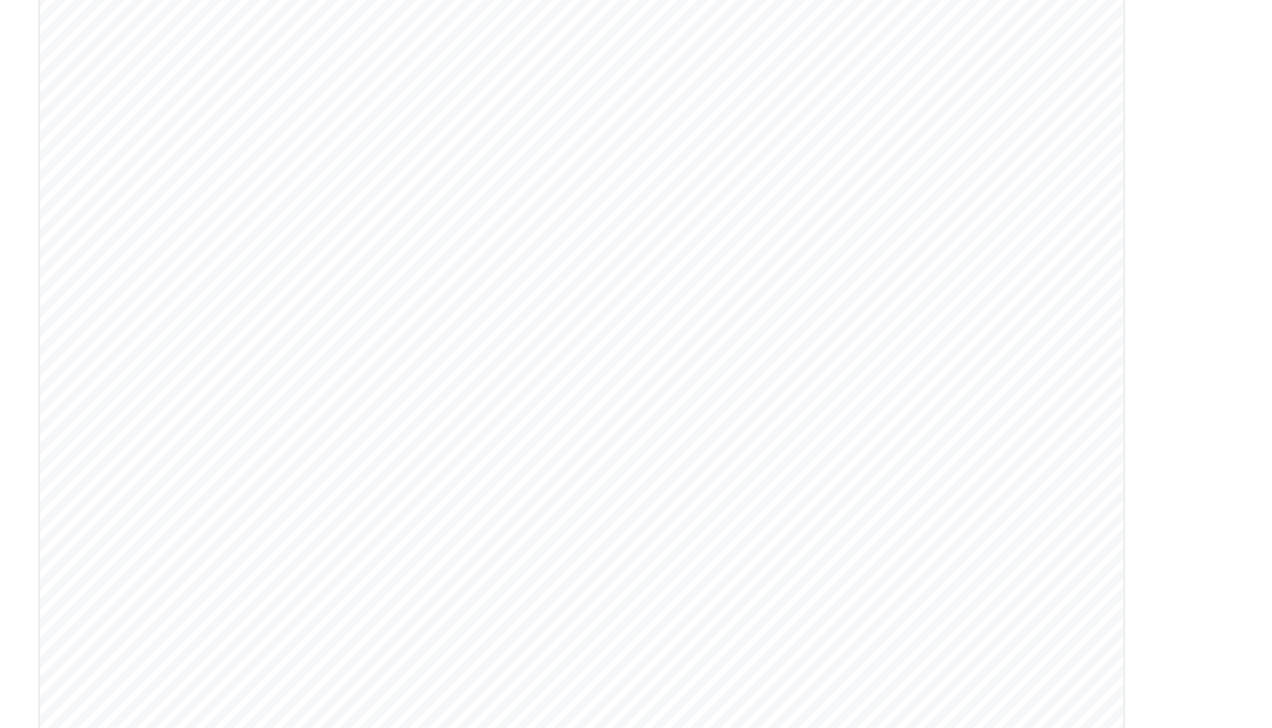 scroll, scrollTop: 860, scrollLeft: 0, axis: vertical 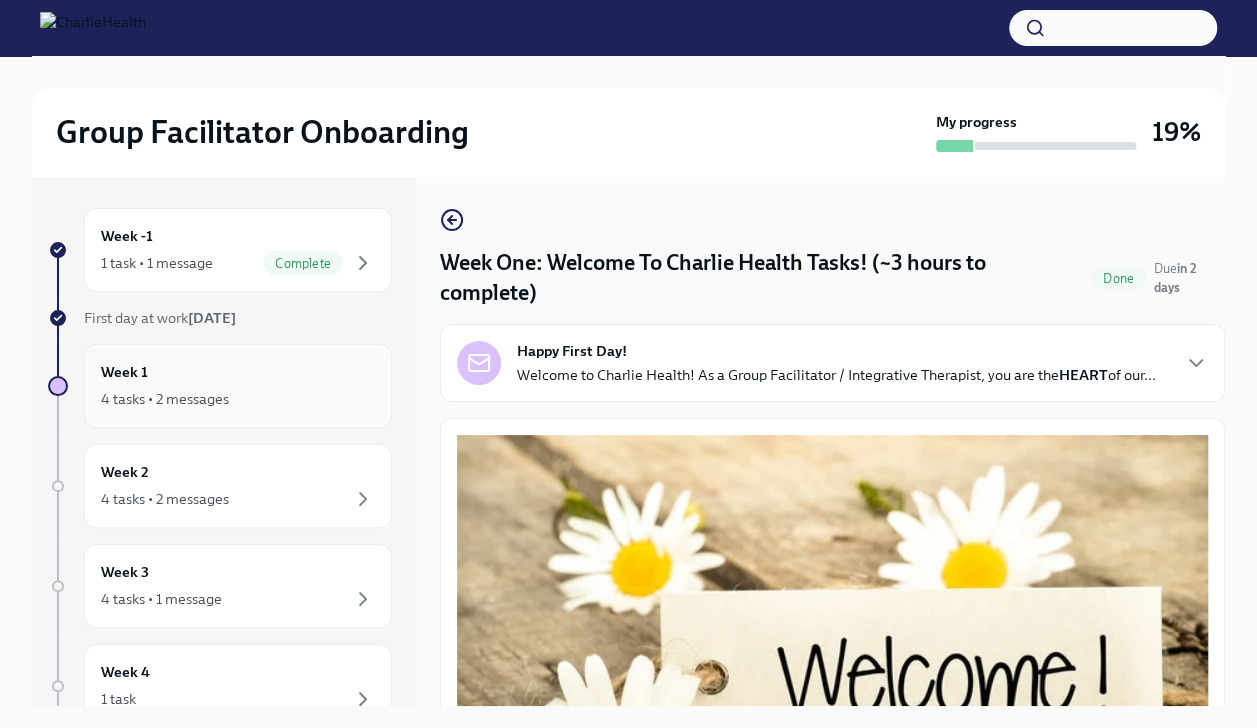 click on "Week 1 4 tasks • 2 messages" at bounding box center [238, 386] 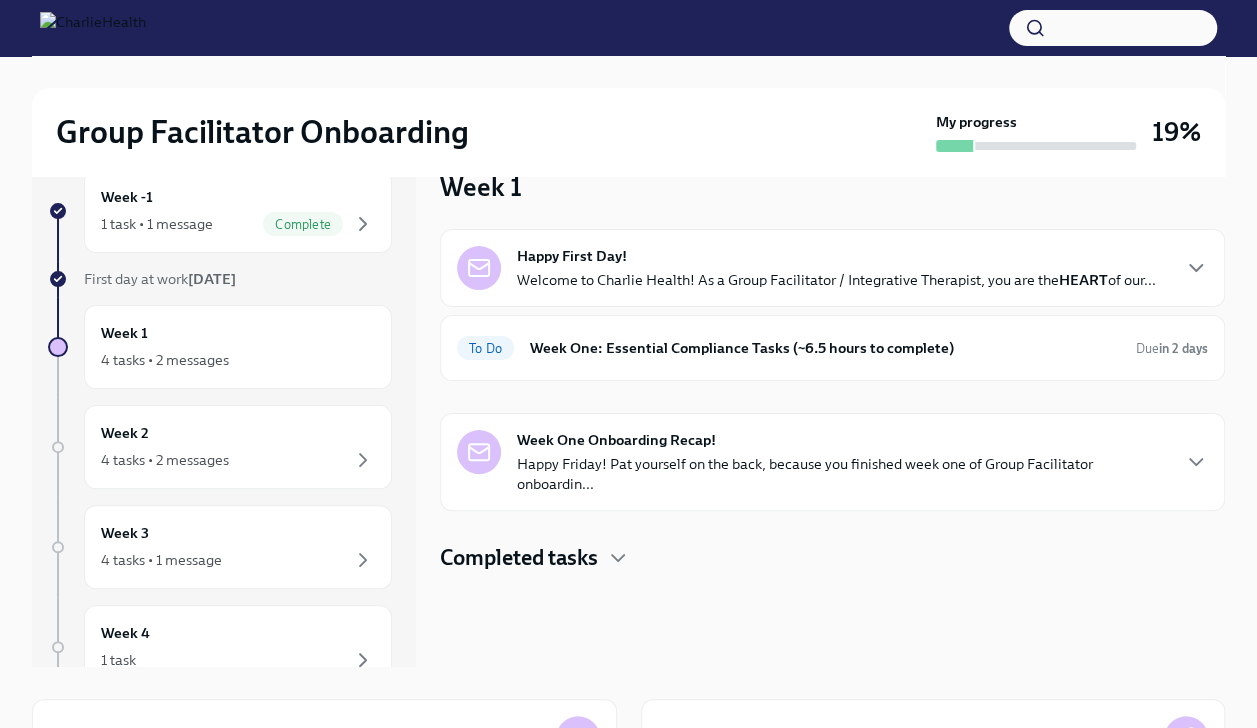 scroll, scrollTop: 0, scrollLeft: 0, axis: both 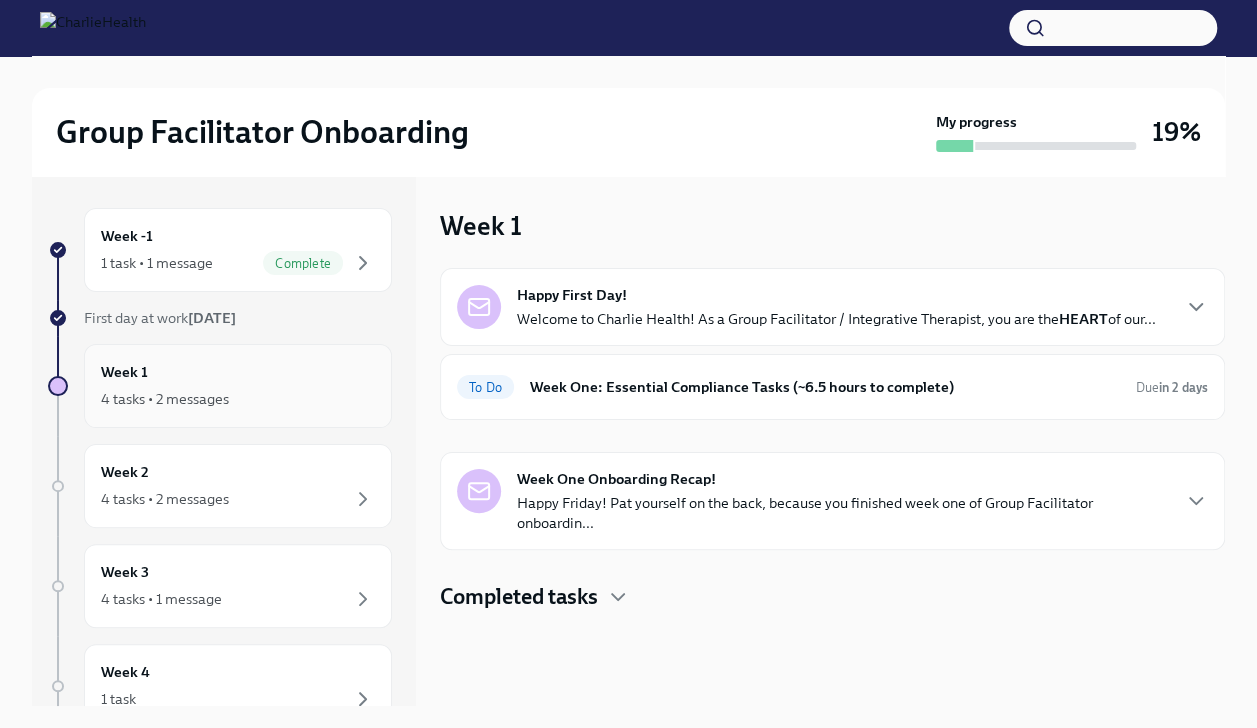 click on "4 tasks • 2 messages" at bounding box center [165, 399] 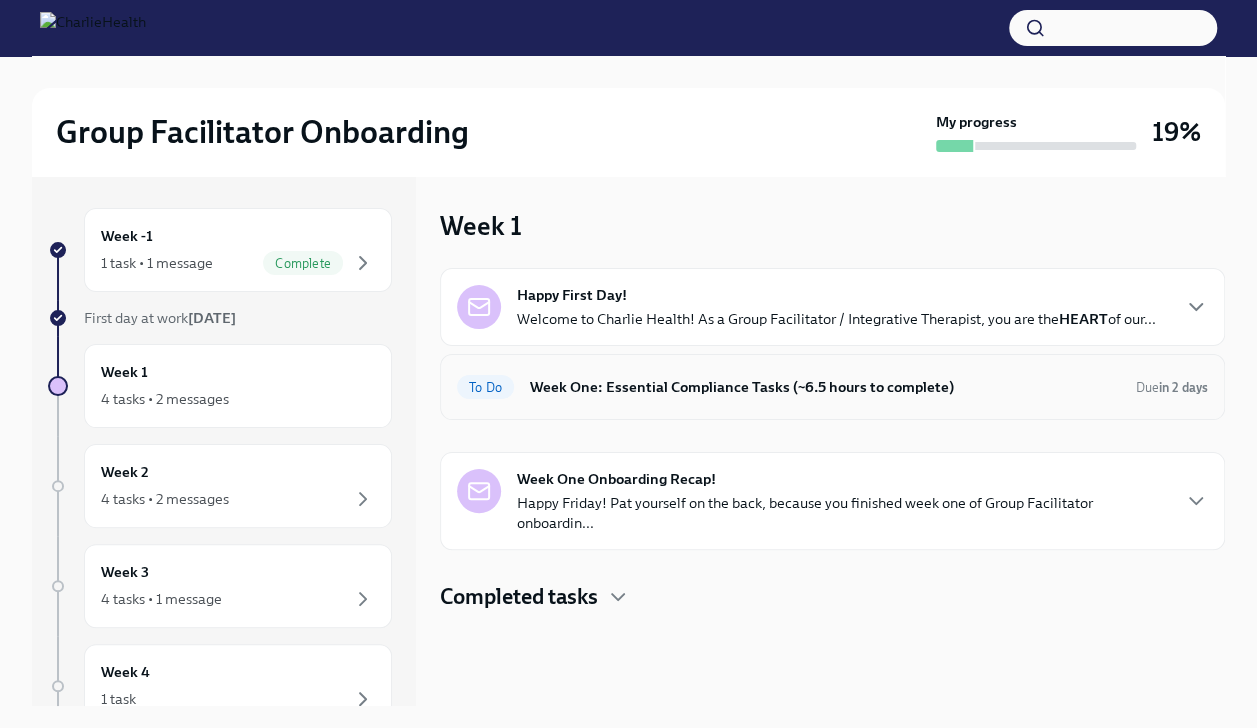 click on "To Do Week One: Essential Compliance Tasks (~6.5 hours to complete) Due  in 2 days" at bounding box center [832, 387] 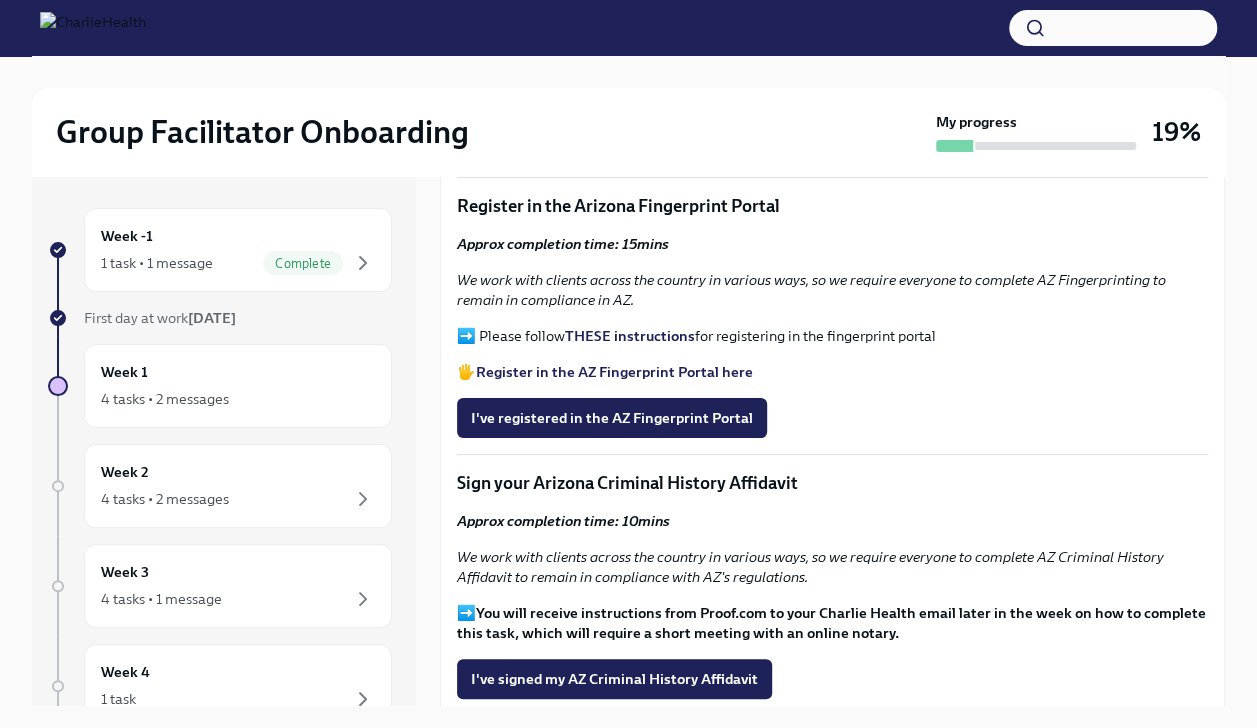 scroll, scrollTop: 2000, scrollLeft: 0, axis: vertical 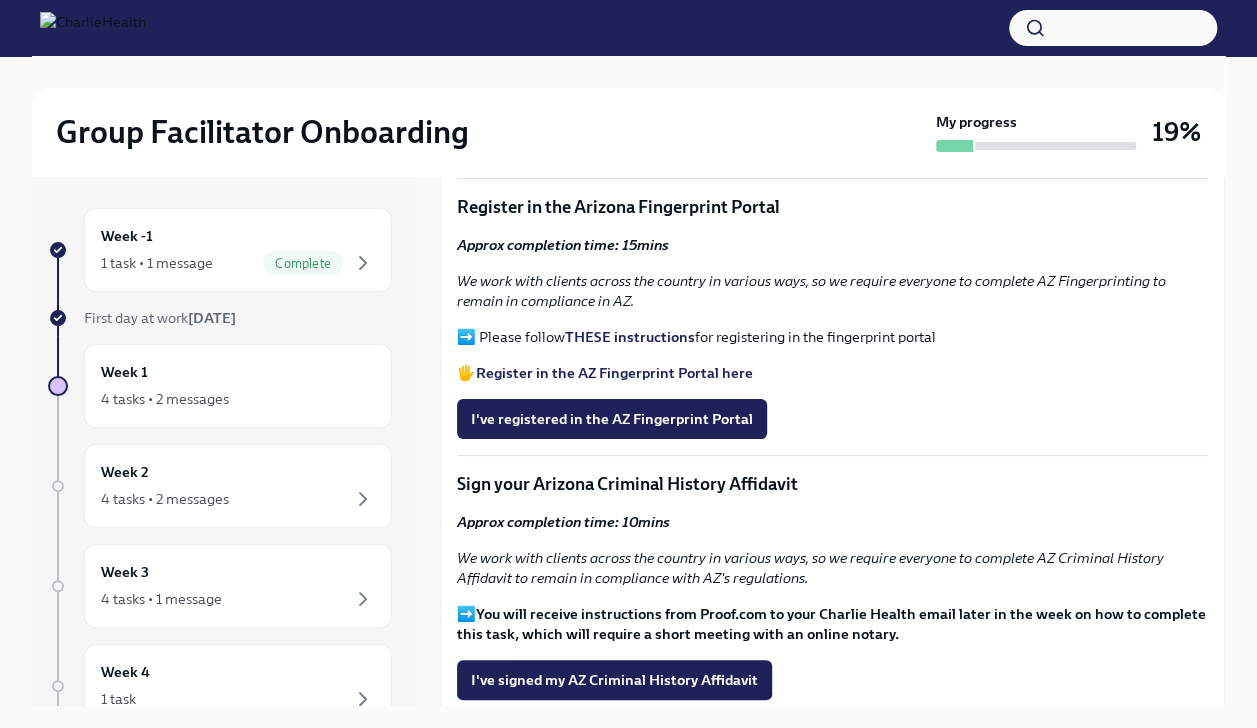 click on "THESE instructions" at bounding box center [630, 337] 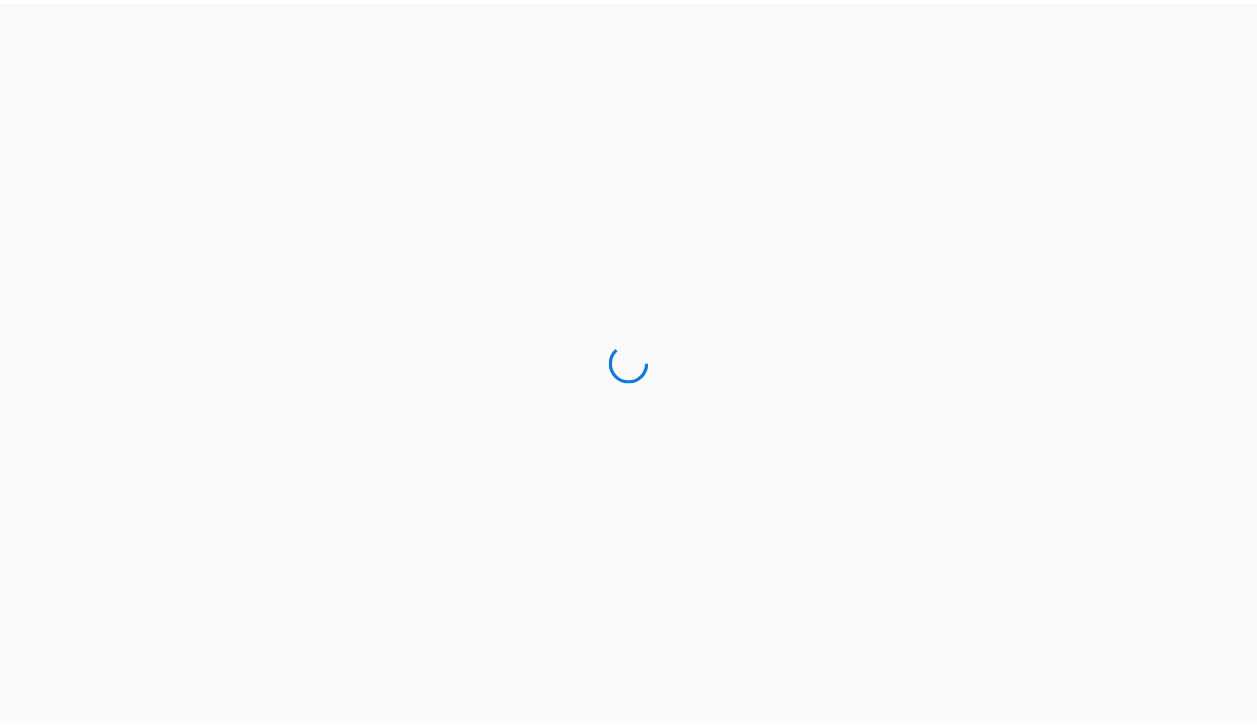 scroll, scrollTop: 0, scrollLeft: 0, axis: both 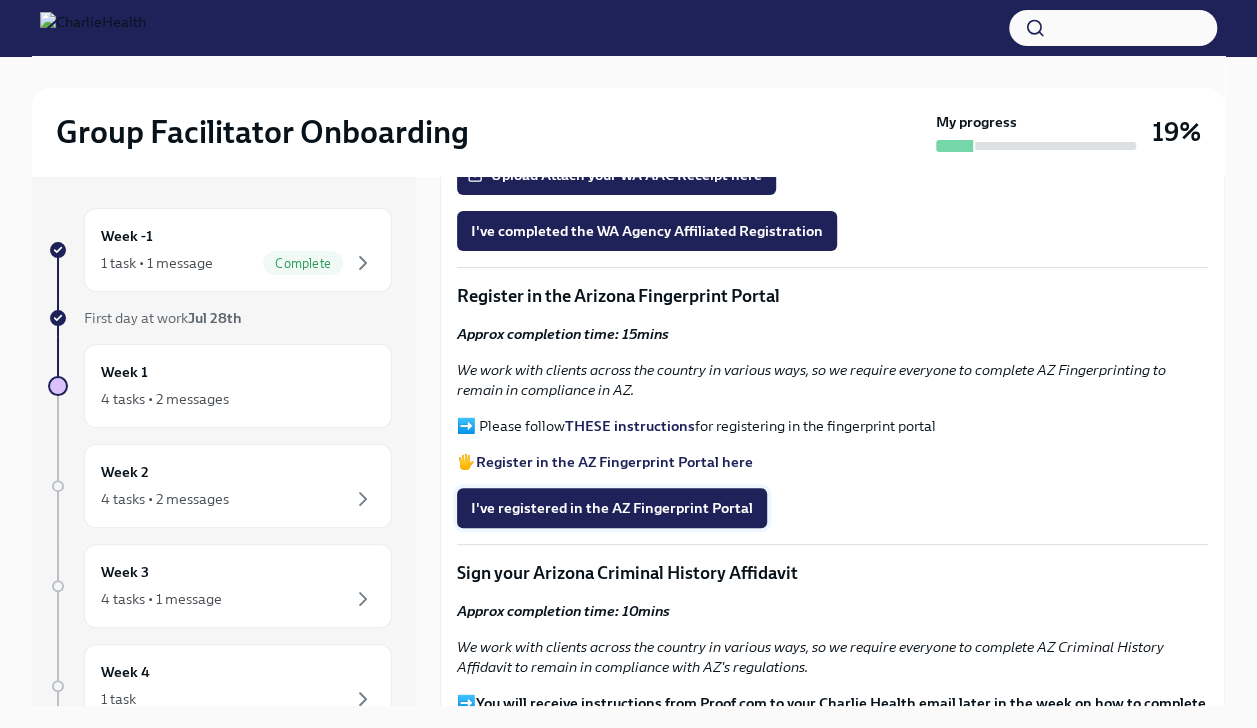 click on "I've registered in the AZ Fingerprint Portal" at bounding box center [612, 508] 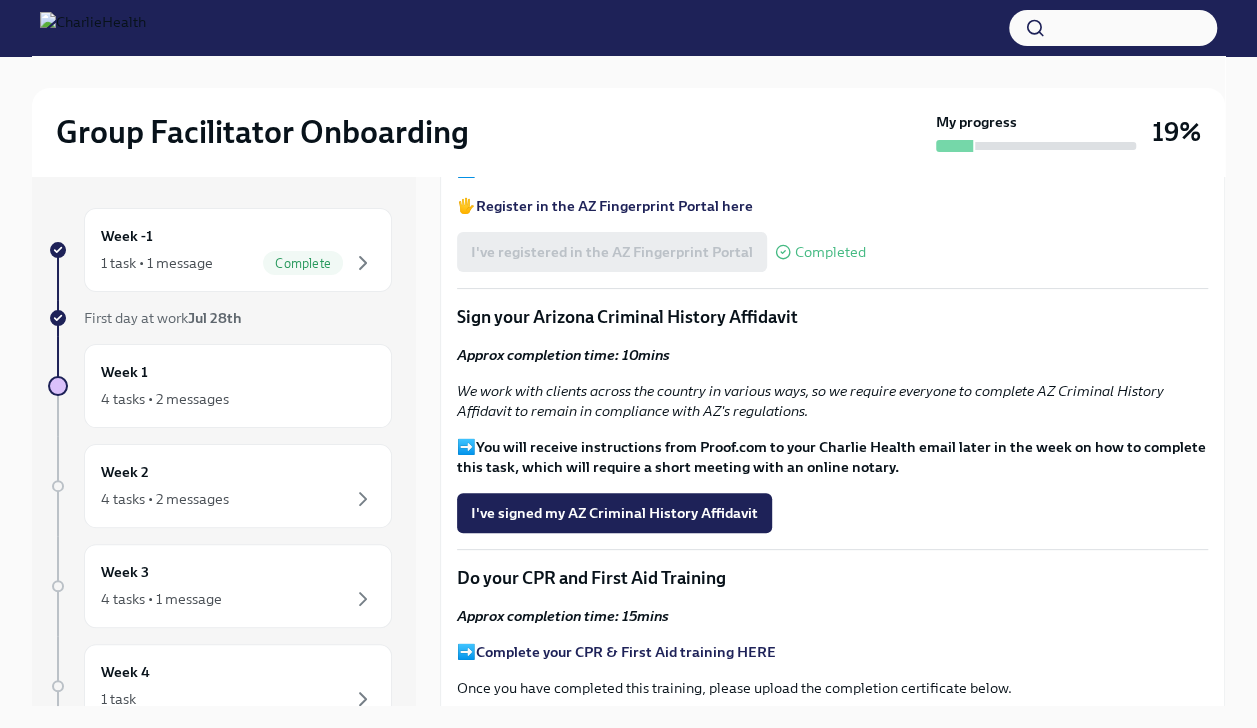 scroll, scrollTop: 2193, scrollLeft: 0, axis: vertical 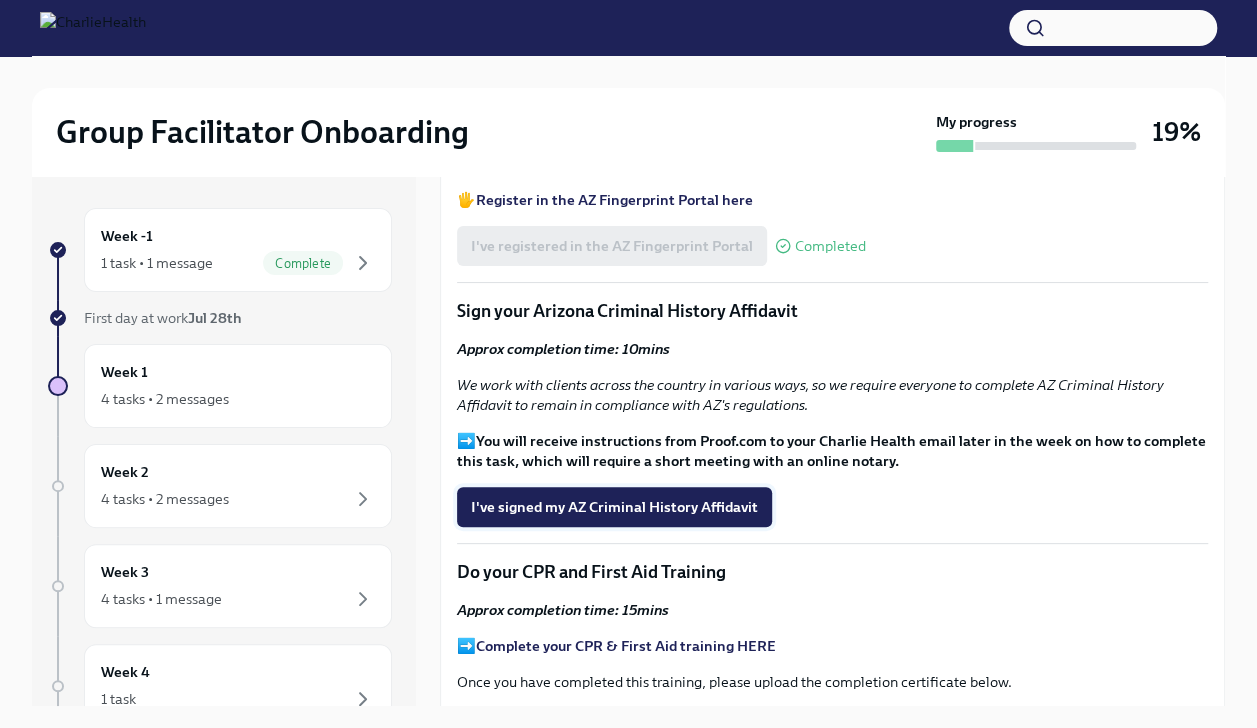 click on "I've signed my AZ Criminal History Affidavit" at bounding box center [614, 507] 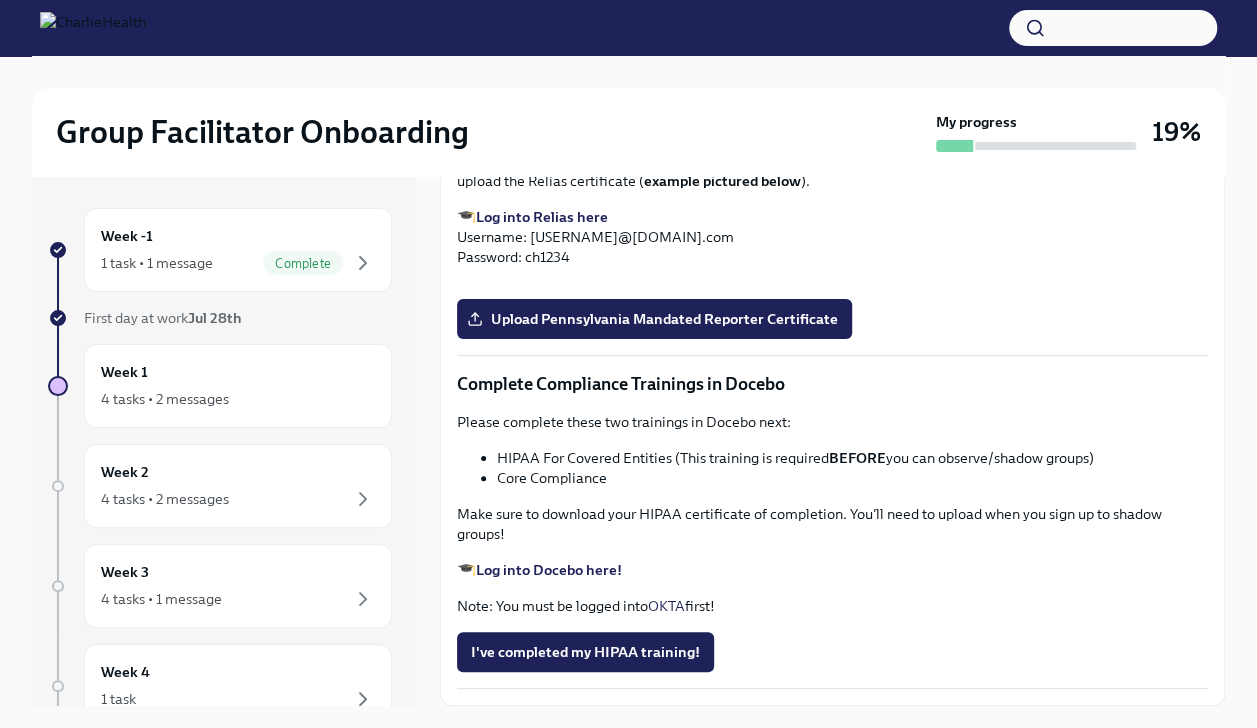 scroll, scrollTop: 4283, scrollLeft: 0, axis: vertical 